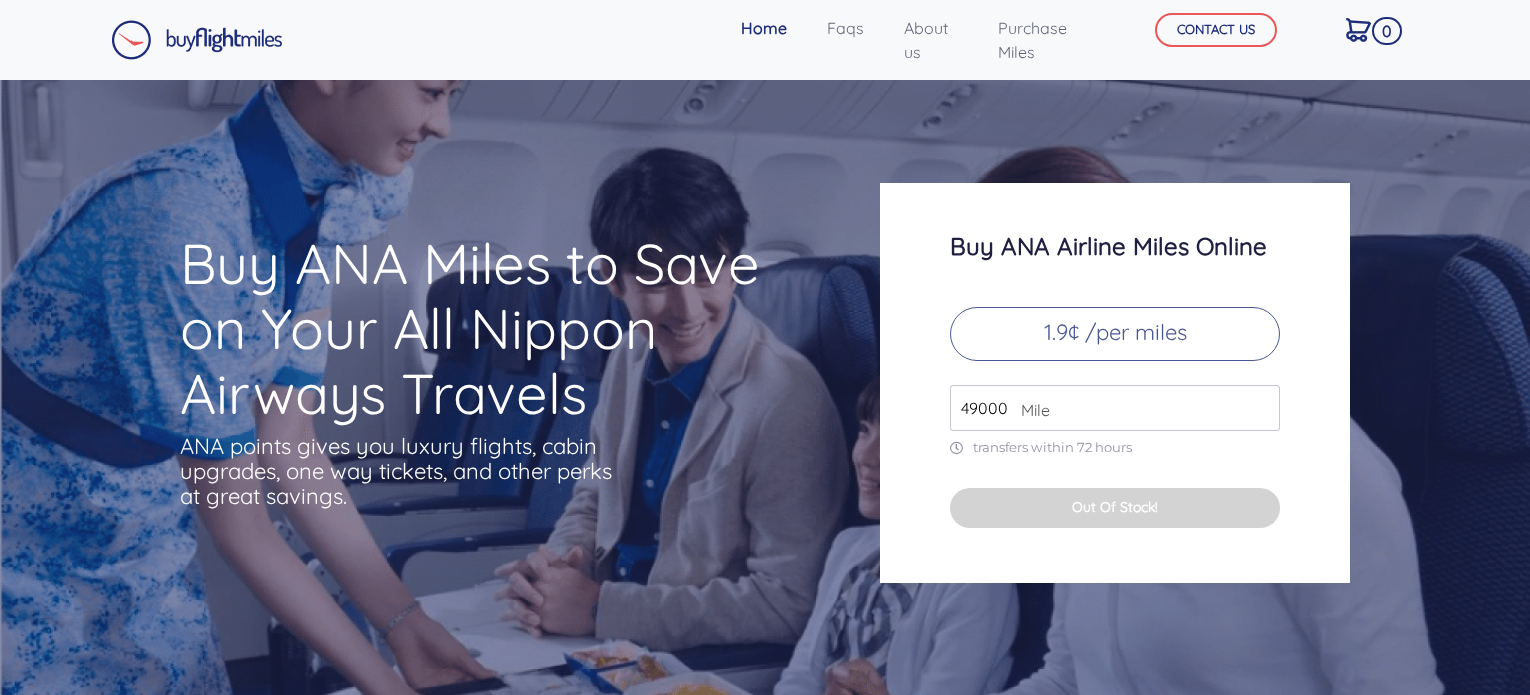 scroll, scrollTop: 6120, scrollLeft: 0, axis: vertical 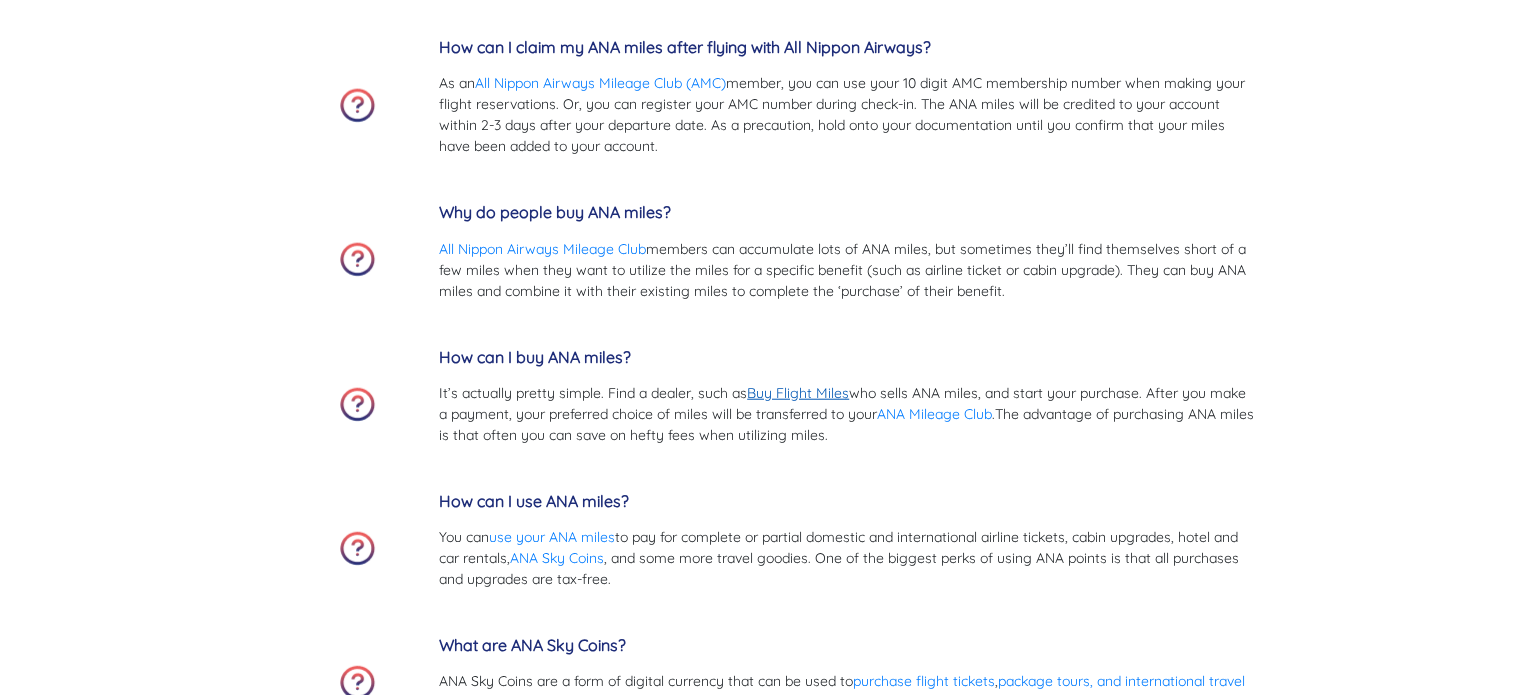 click on "Buy Flight Miles" at bounding box center (798, 393) 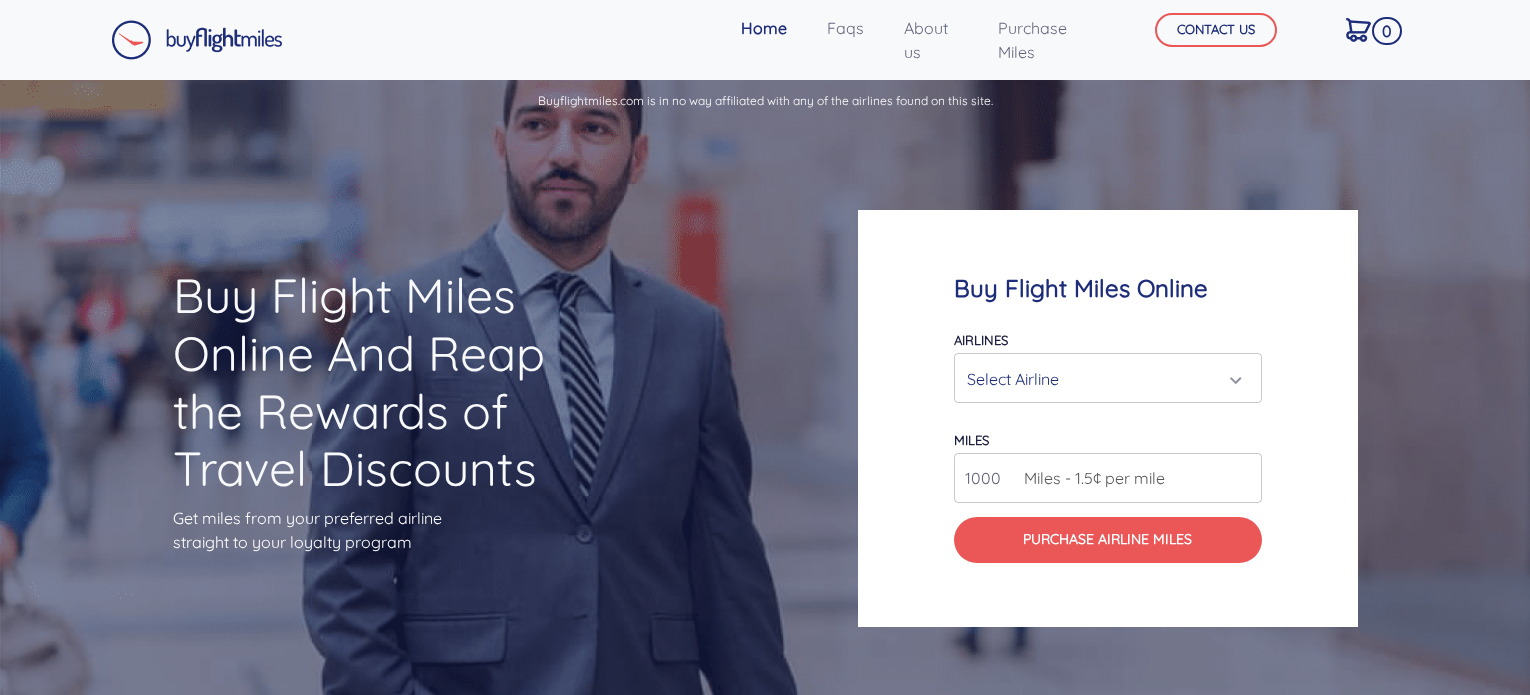 scroll, scrollTop: 0, scrollLeft: 0, axis: both 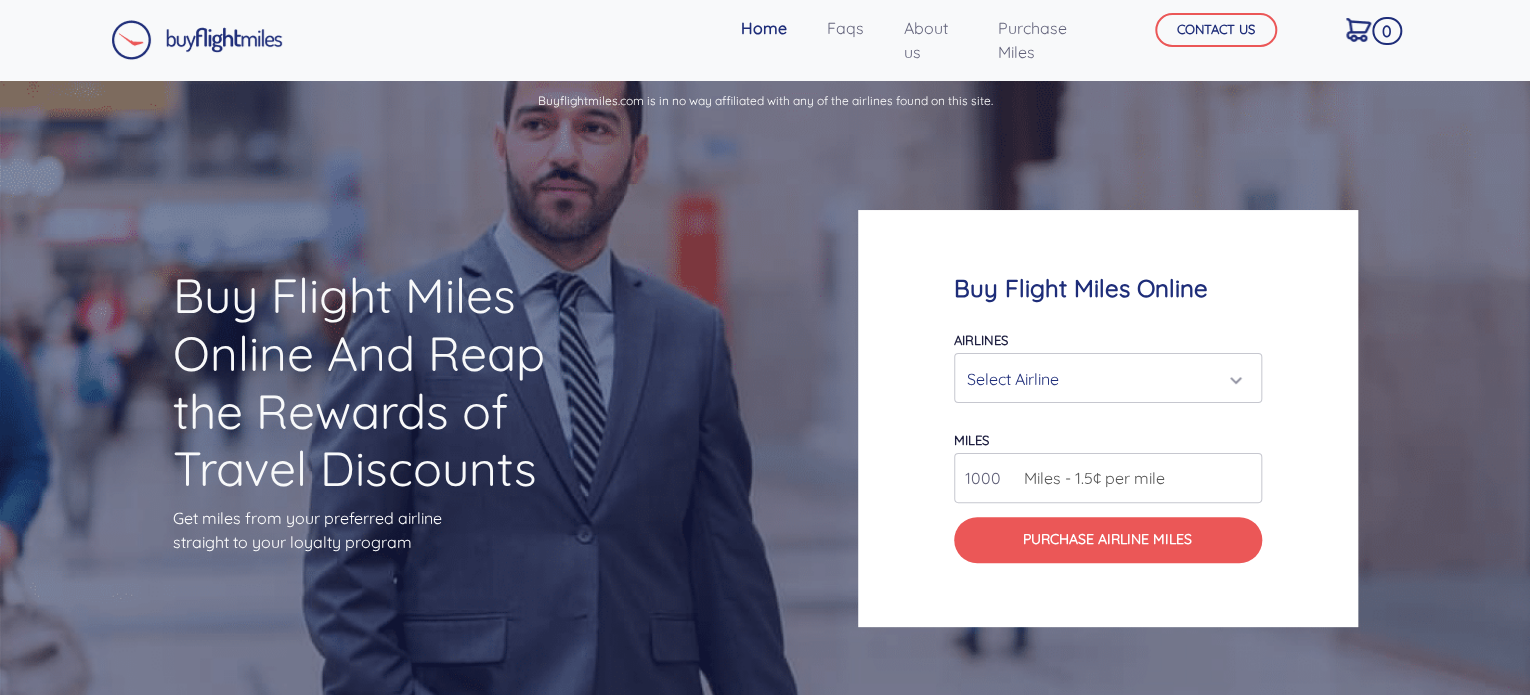 click on "Select Airline" at bounding box center (1102, 379) 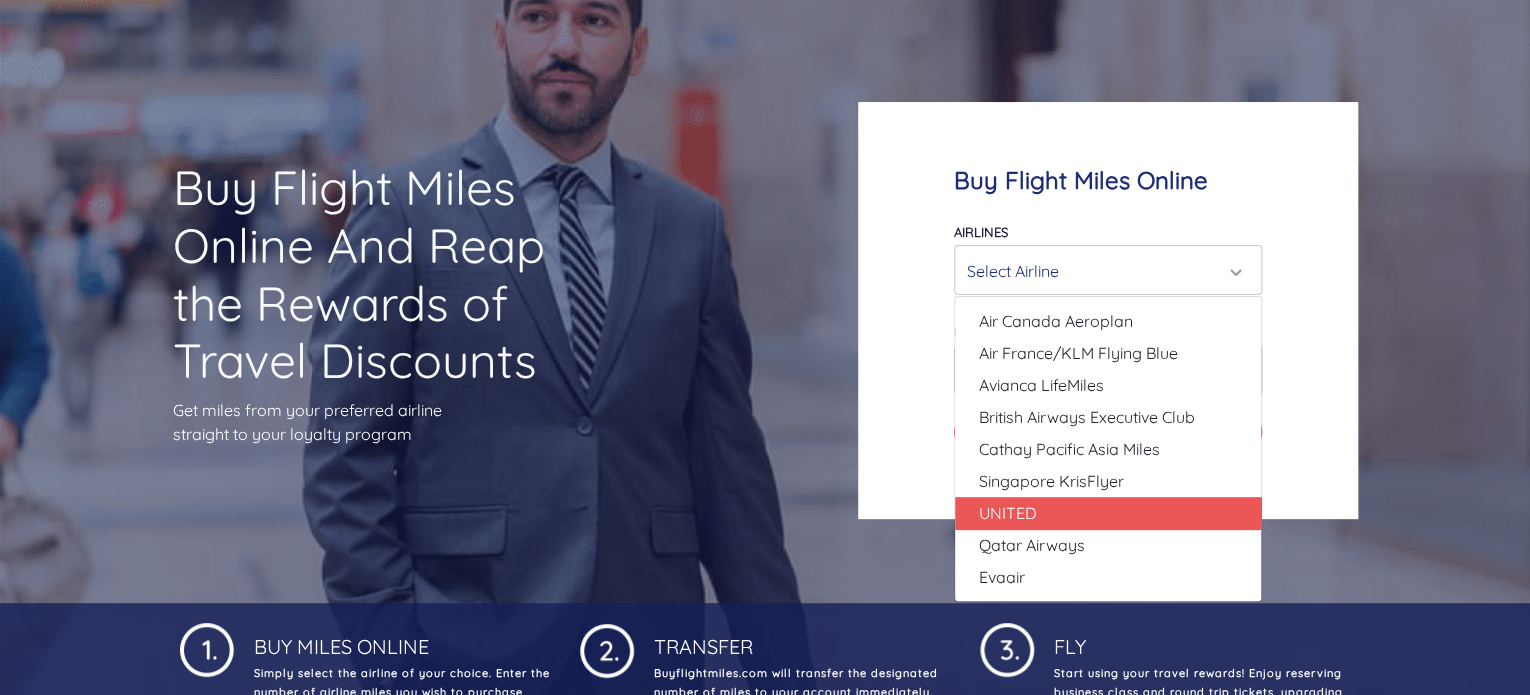 scroll, scrollTop: 107, scrollLeft: 0, axis: vertical 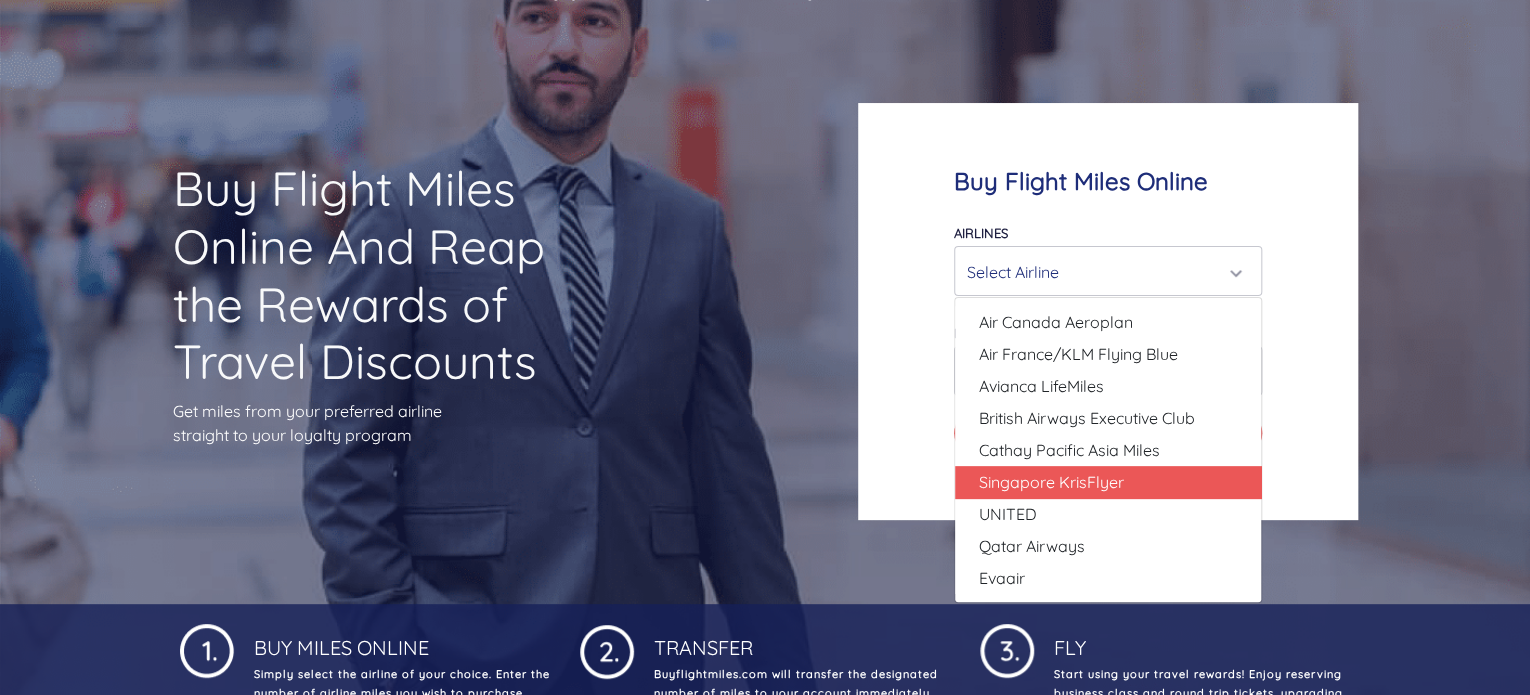 click on "Singapore KrisFlyer" at bounding box center [1056, 322] 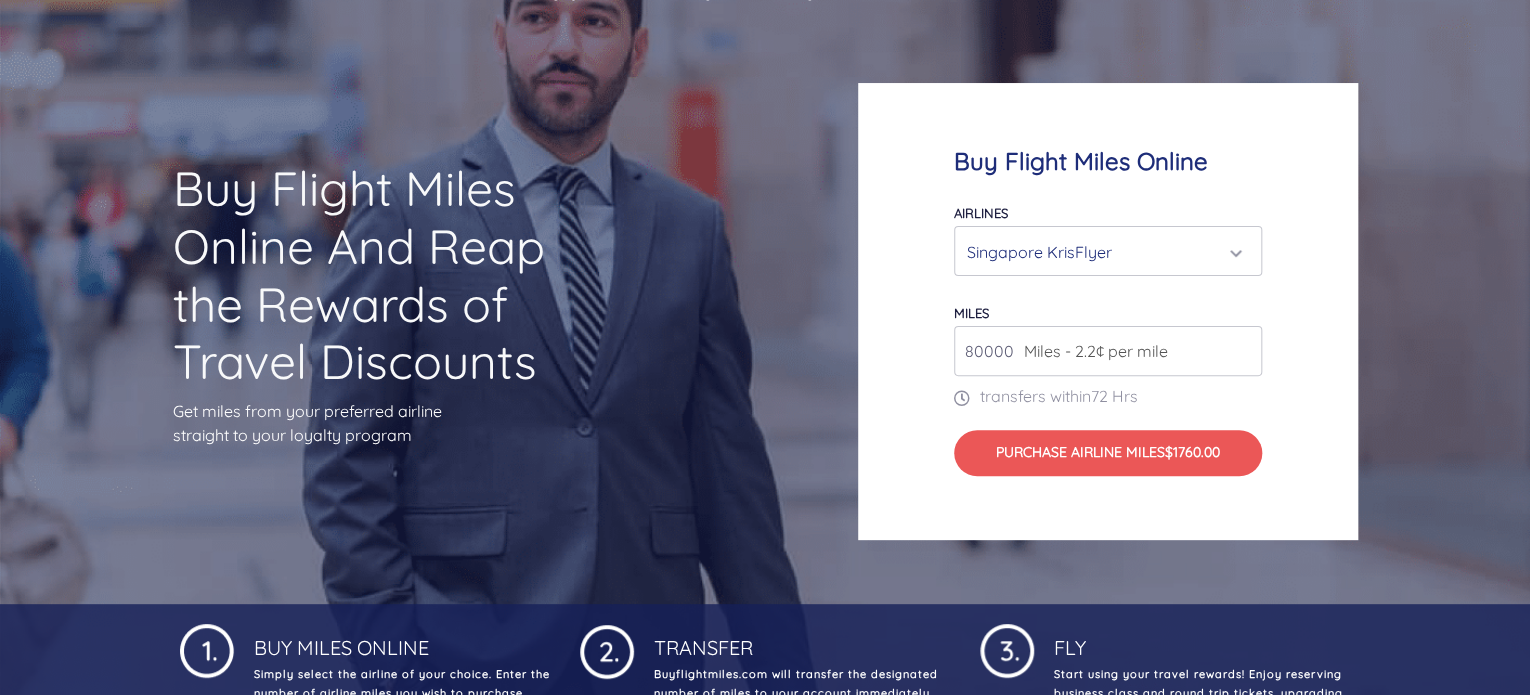 click on "Singapore KrisFlyer" at bounding box center [1102, 252] 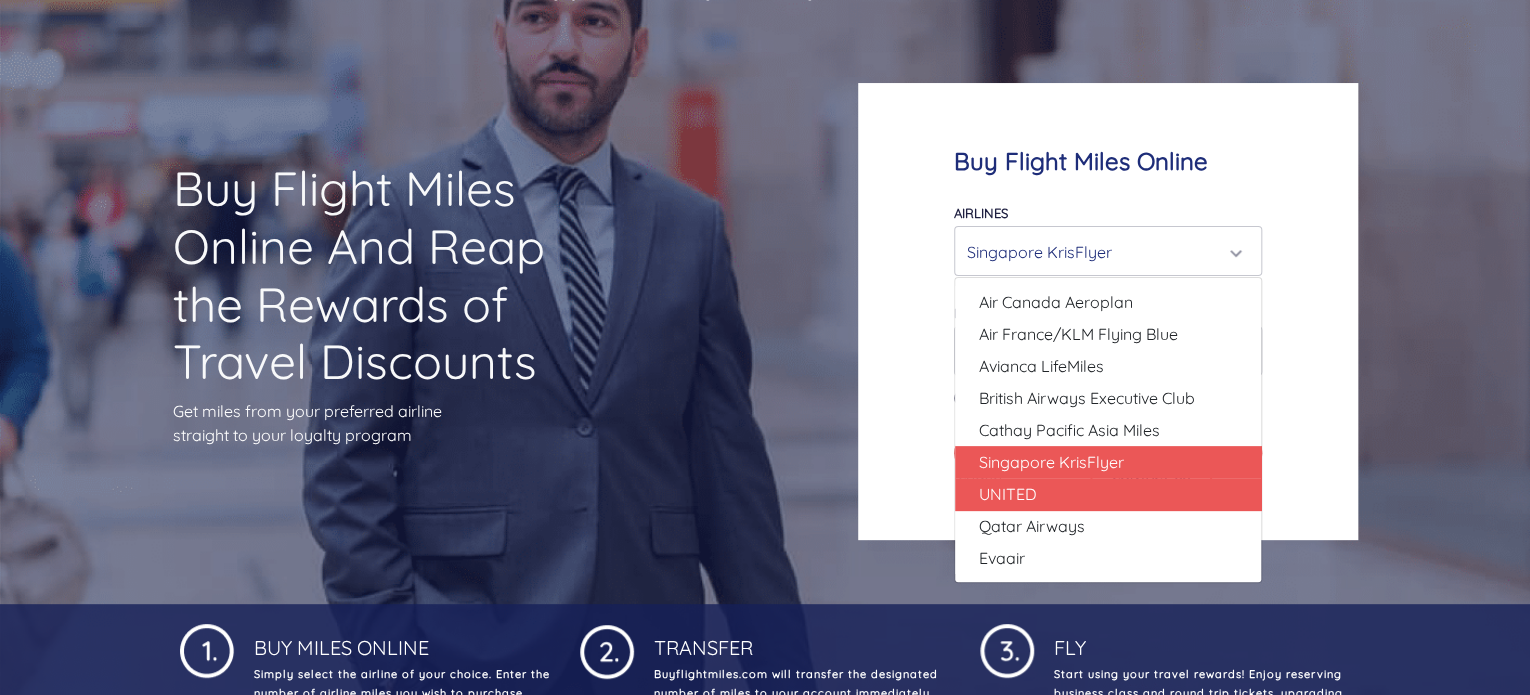 click on "UNITED" at bounding box center [1056, 302] 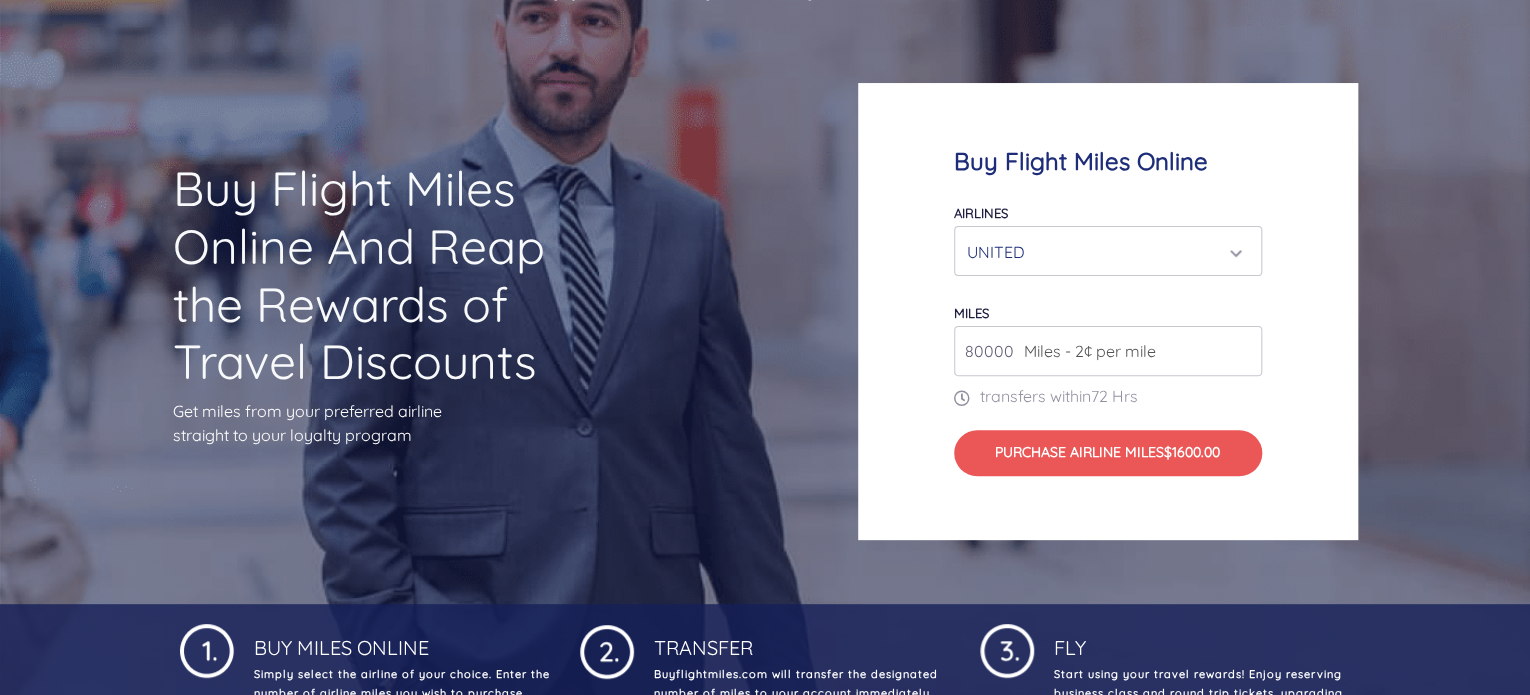 click on "80000" at bounding box center (1108, 351) 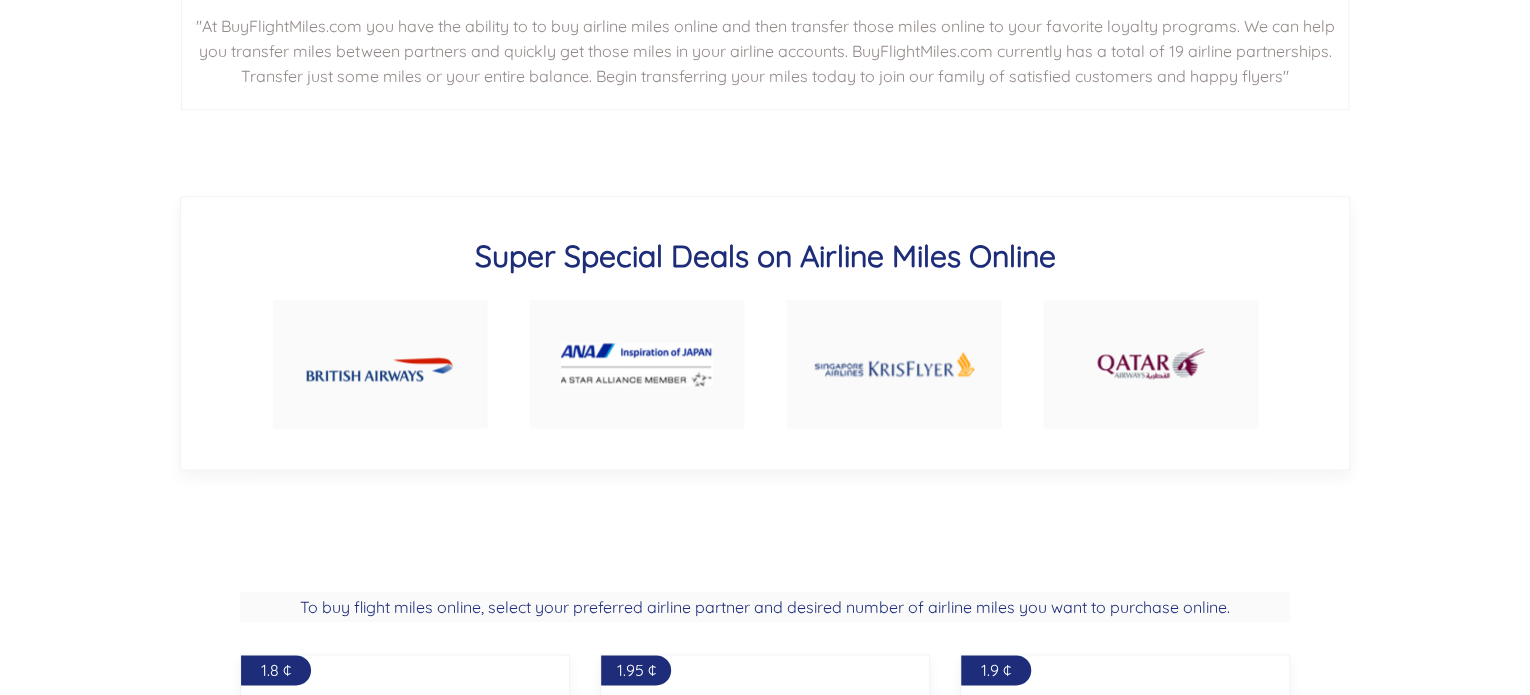 scroll, scrollTop: 1035, scrollLeft: 0, axis: vertical 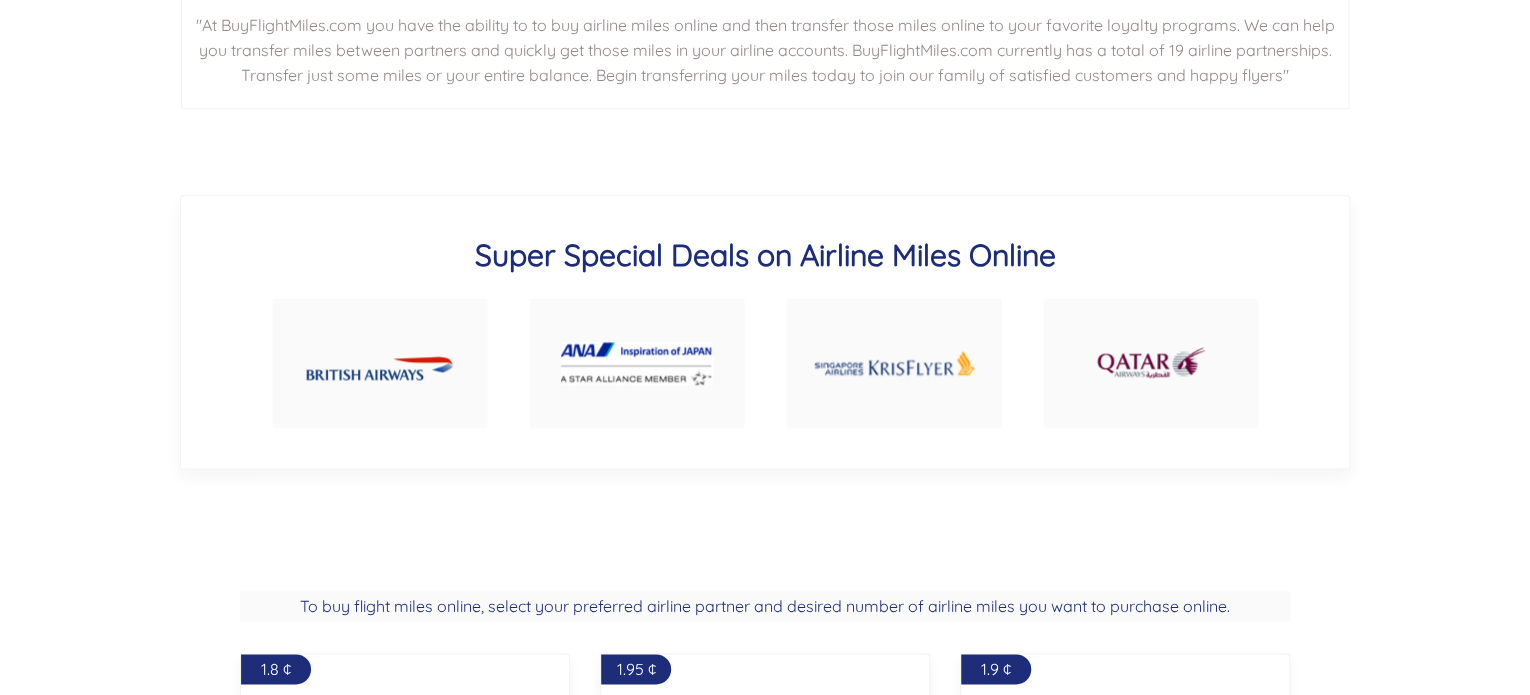 type on "250000" 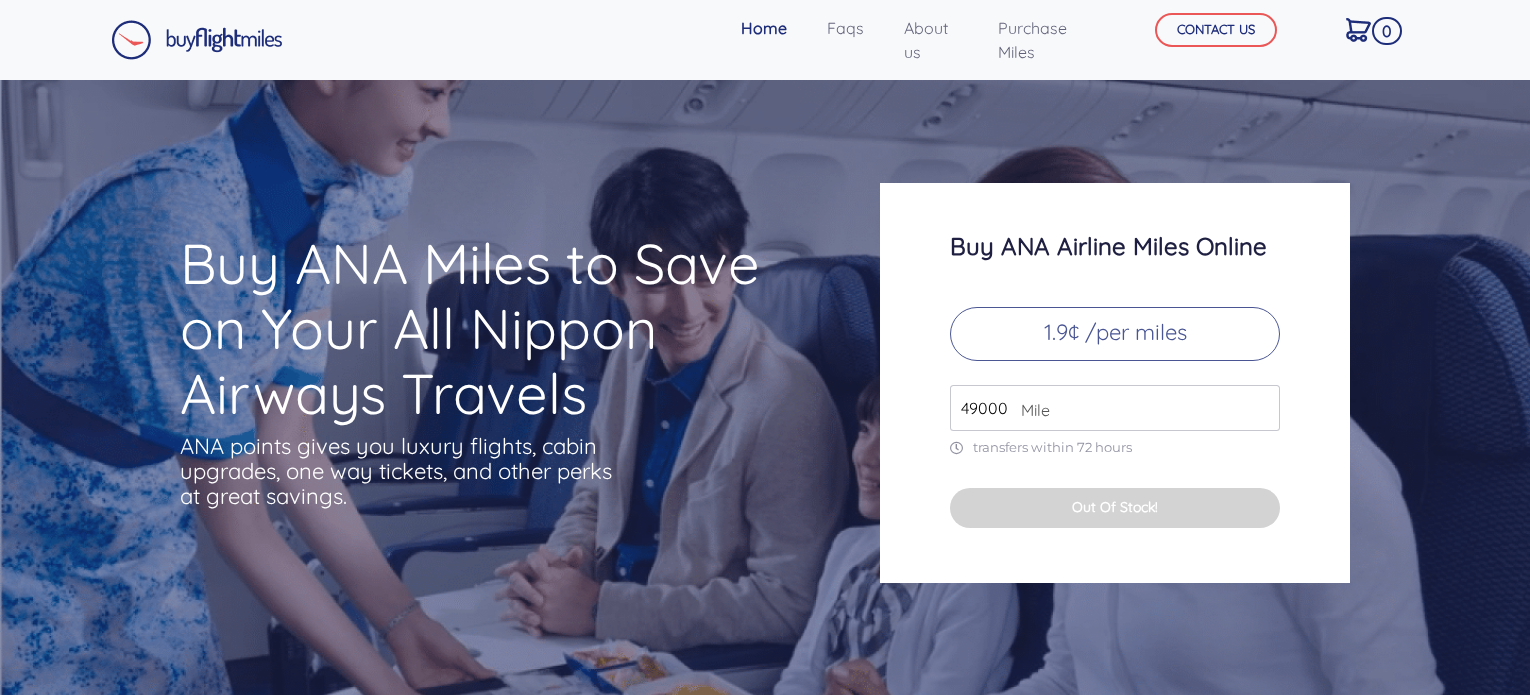 scroll, scrollTop: 0, scrollLeft: 0, axis: both 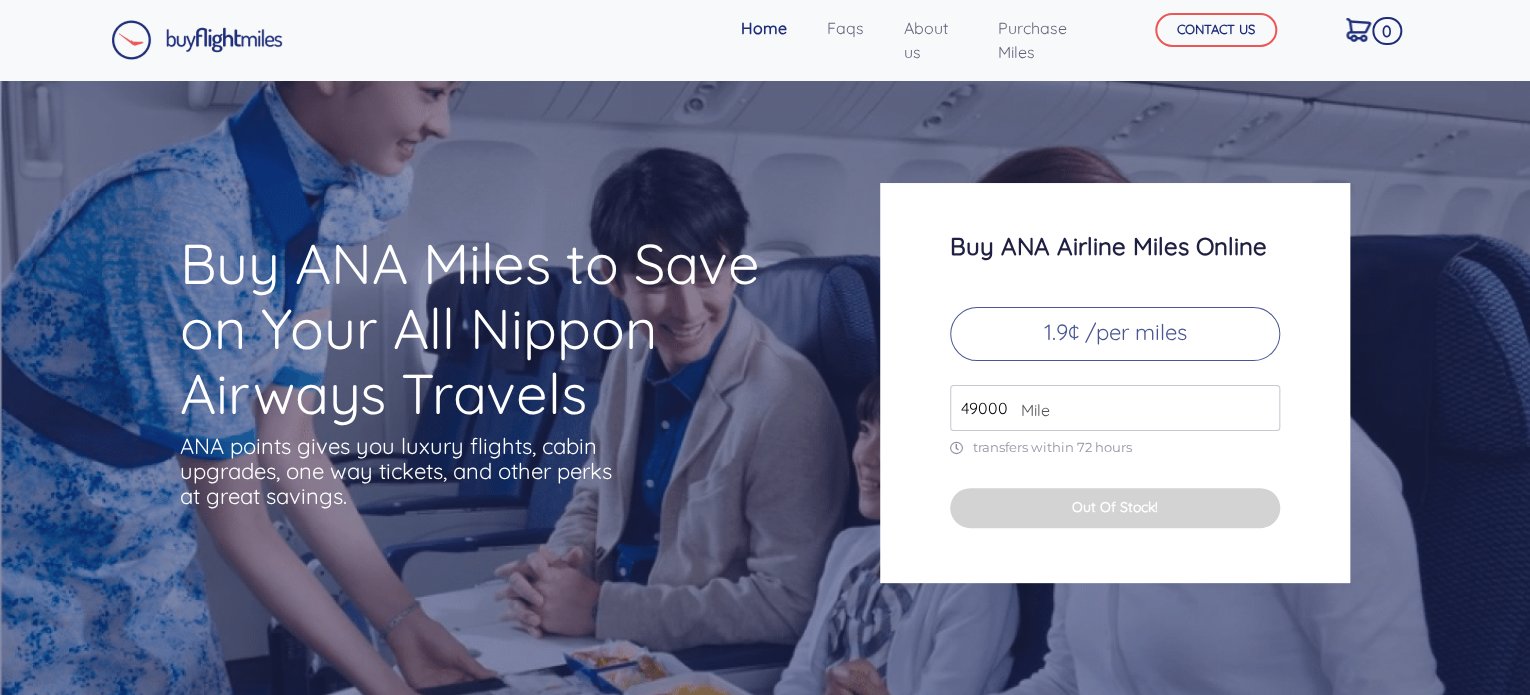 click on "49000" at bounding box center [1115, 408] 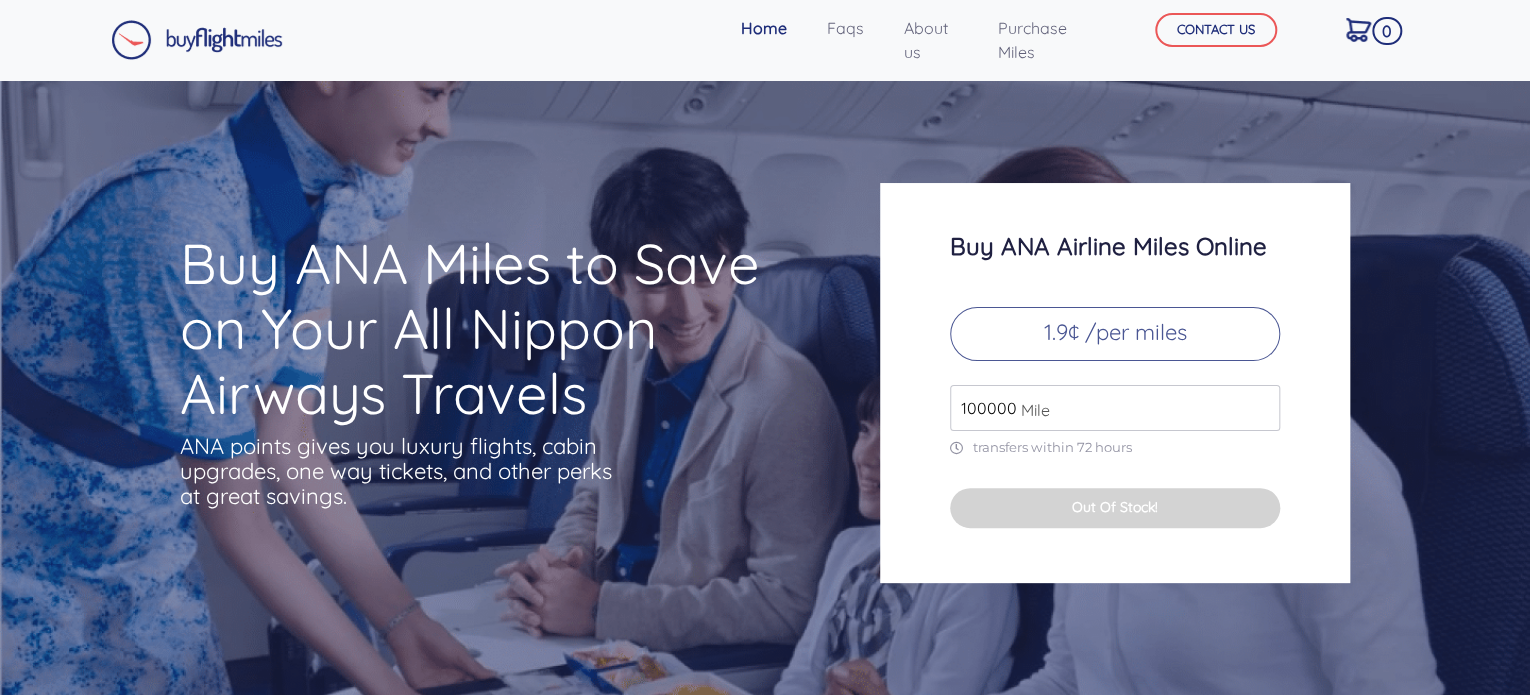 type on "100000" 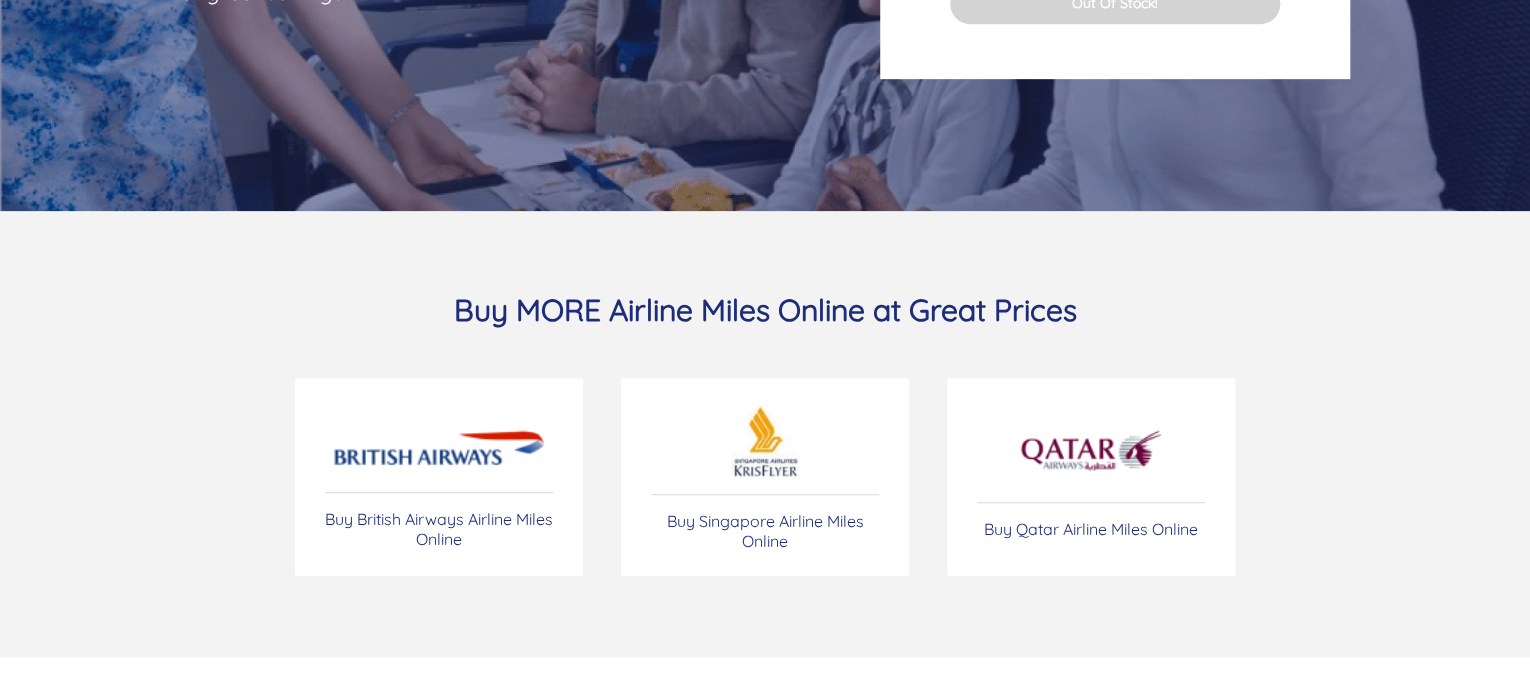 scroll, scrollTop: 506, scrollLeft: 0, axis: vertical 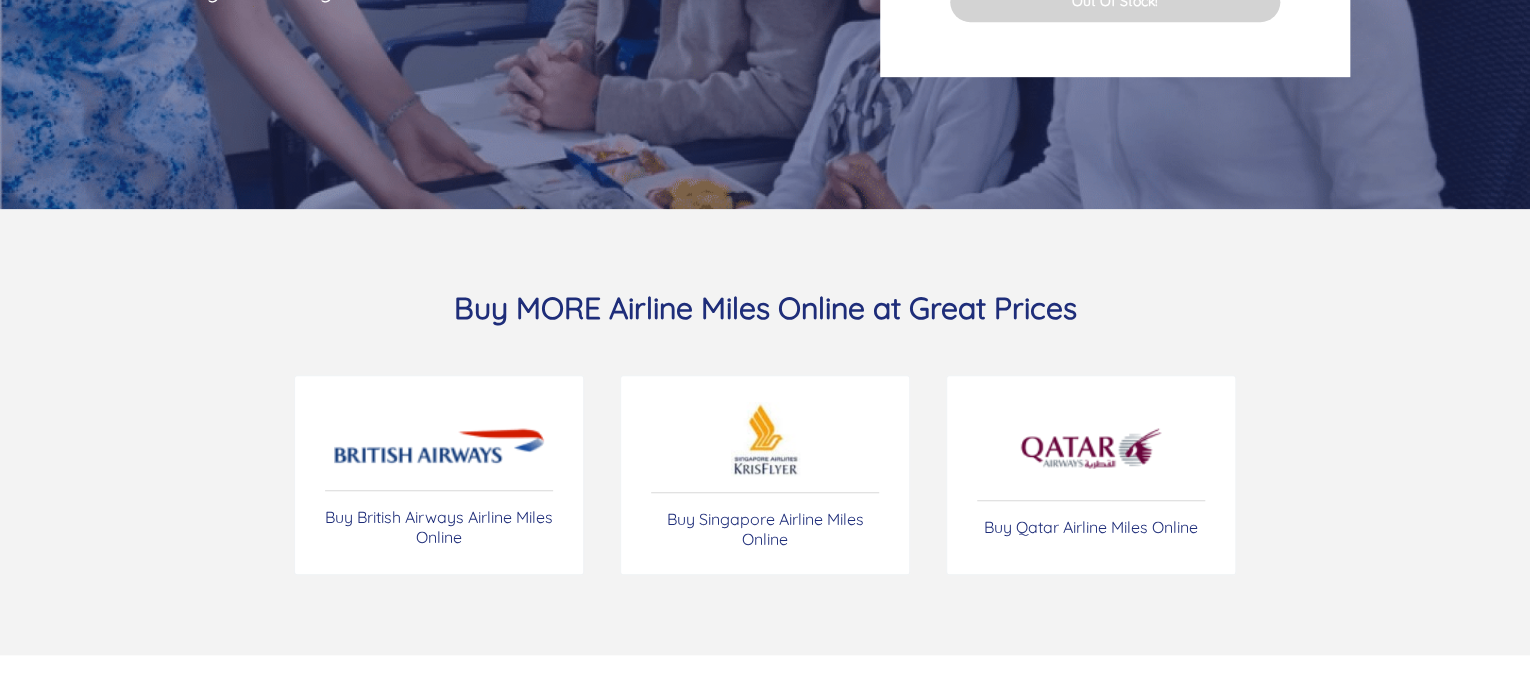 click on "Buy Singapore Airline  Miles Online" at bounding box center [765, 475] 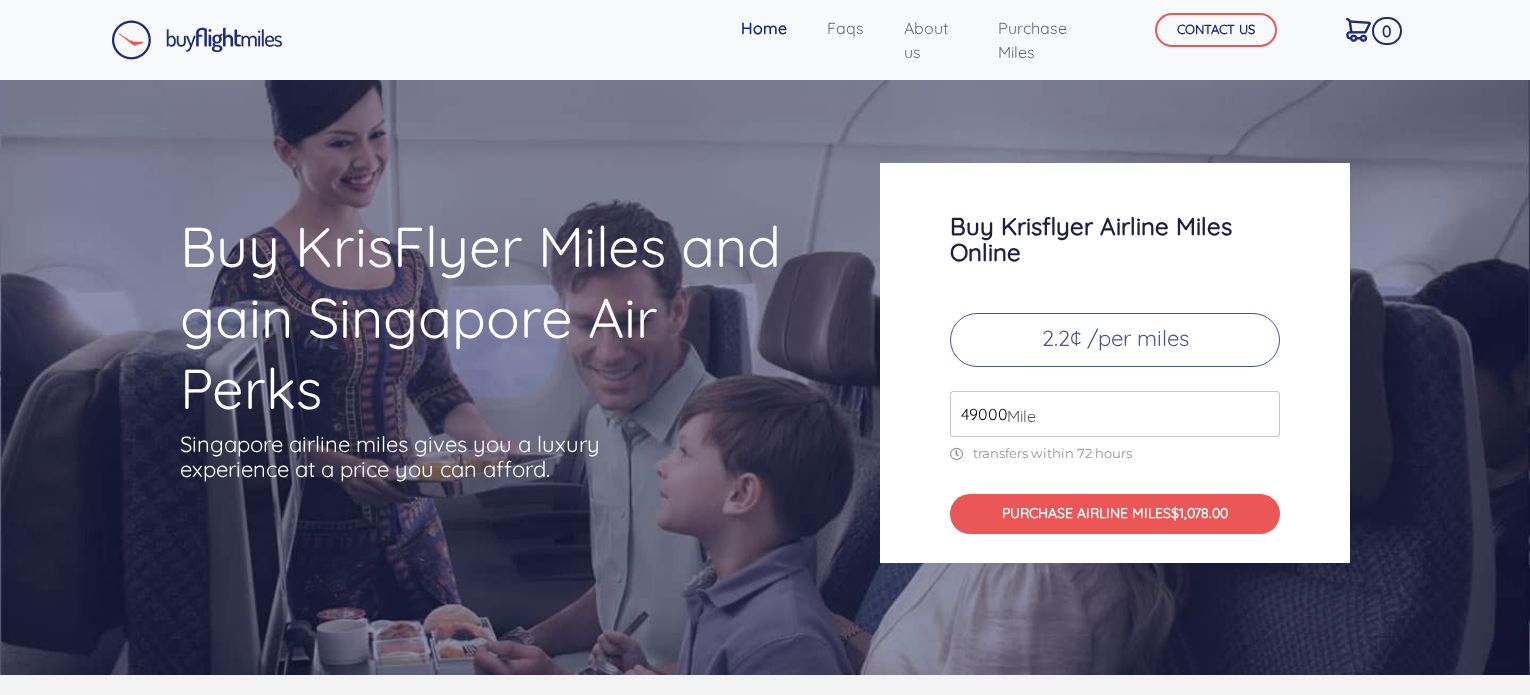scroll, scrollTop: 0, scrollLeft: 0, axis: both 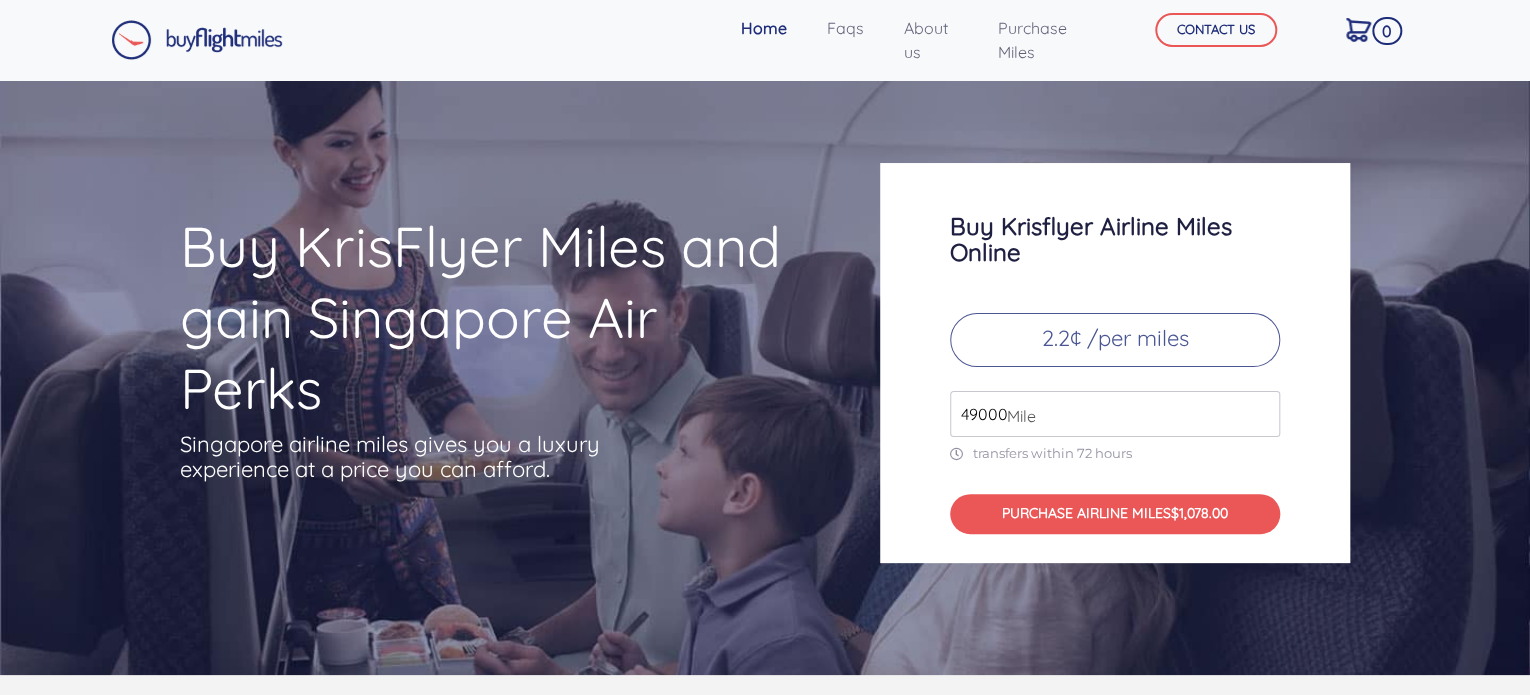 click on "2.2¢ /per miles" at bounding box center (1115, 340) 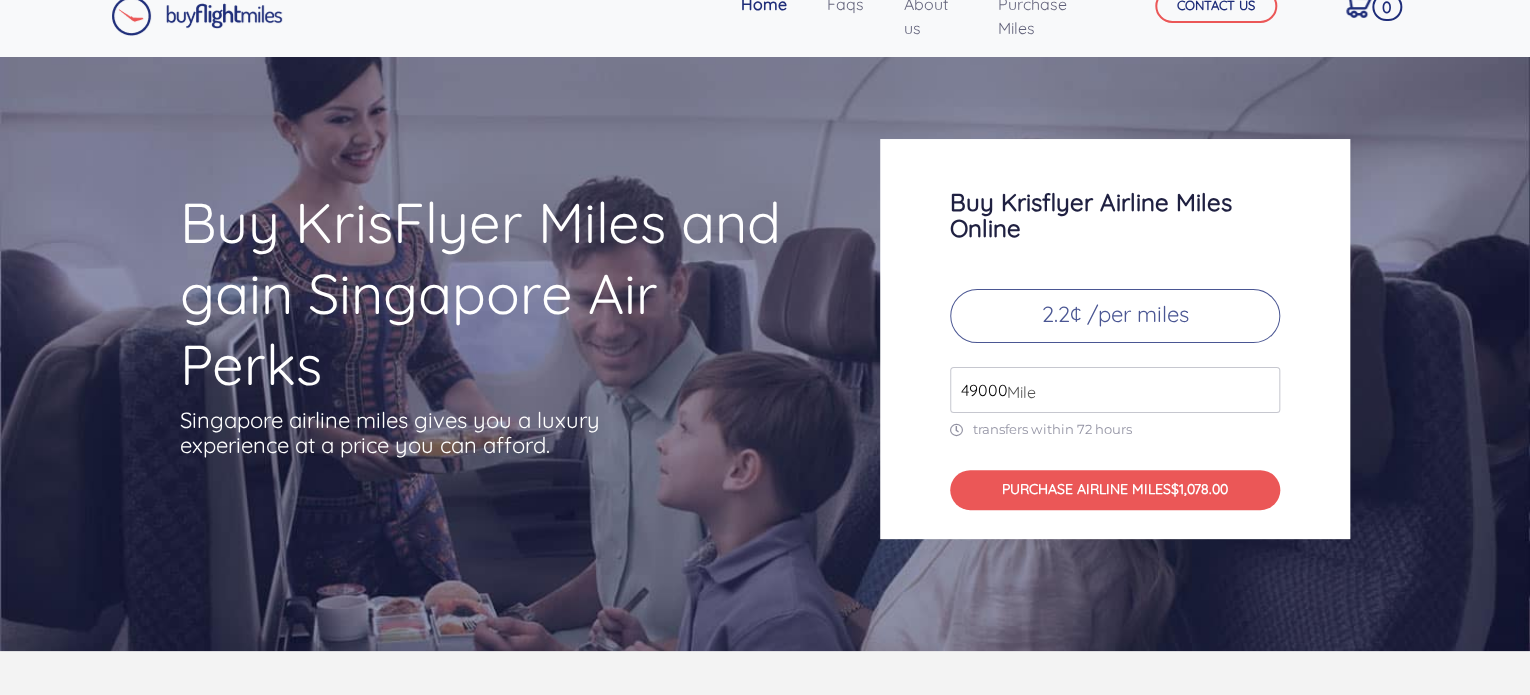 scroll, scrollTop: 0, scrollLeft: 0, axis: both 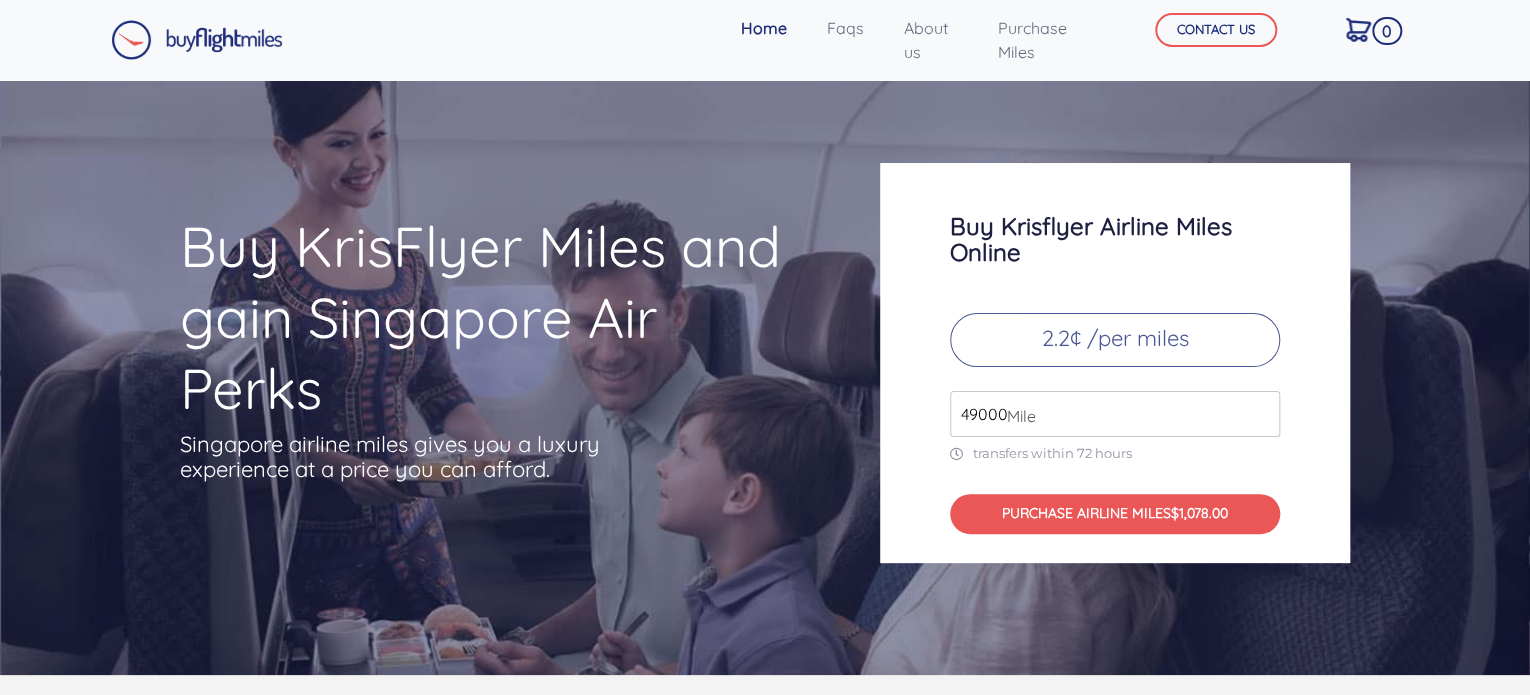click on "Home" at bounding box center (764, 28) 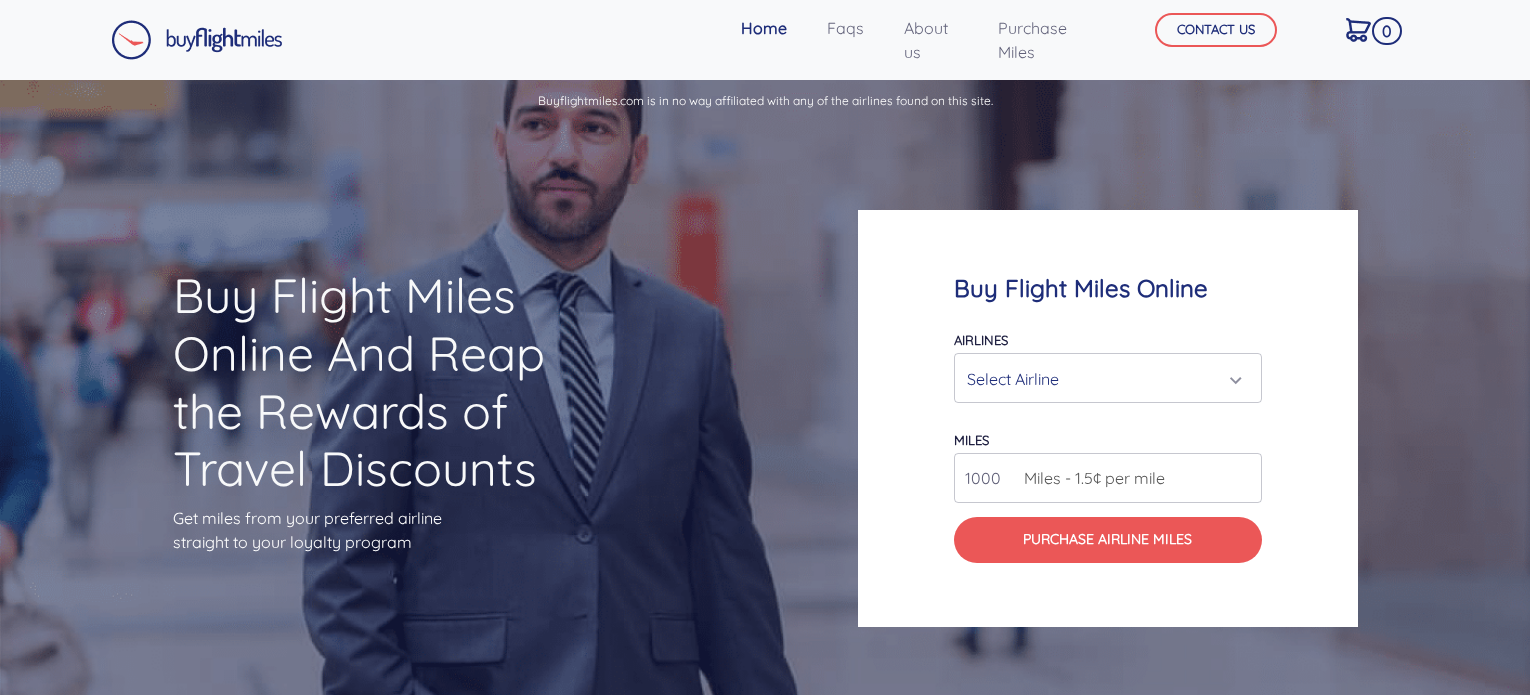 scroll, scrollTop: 0, scrollLeft: 0, axis: both 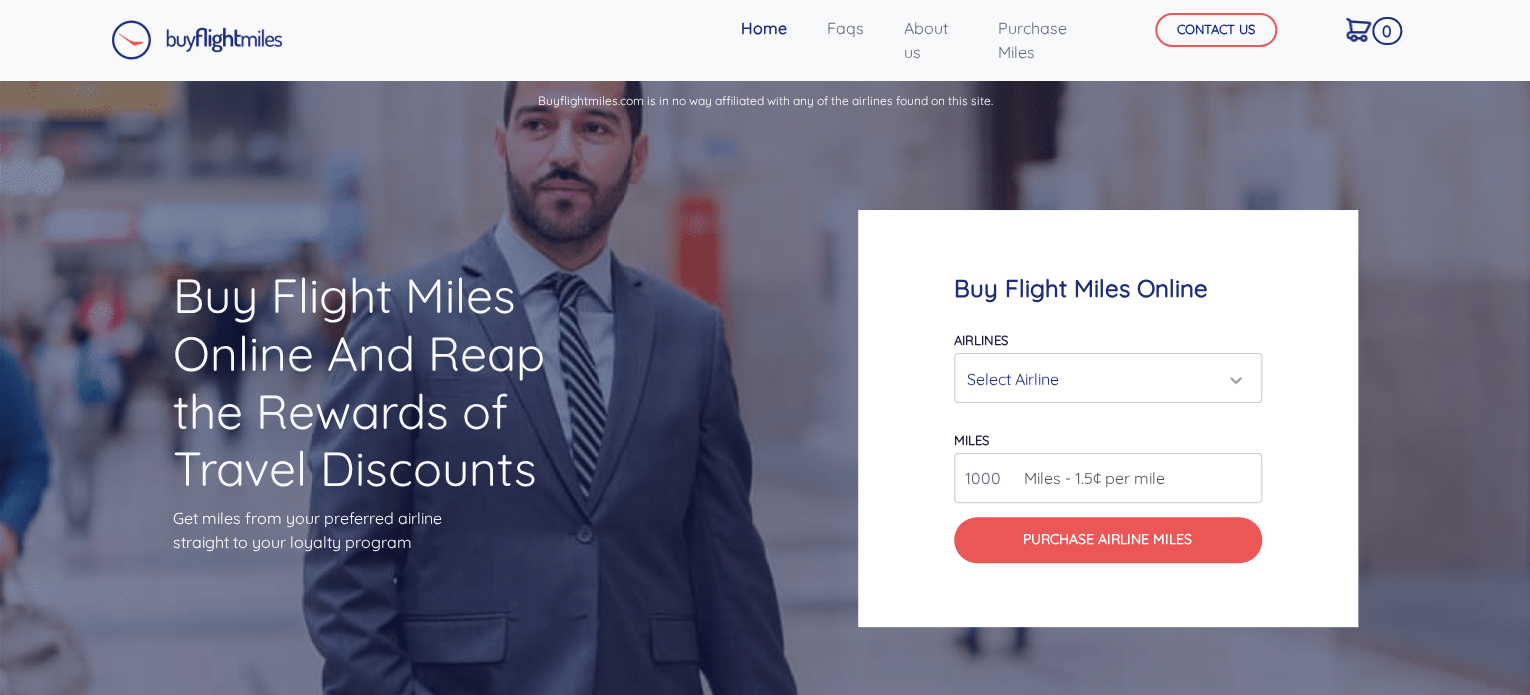 click on "Select Airline" at bounding box center [1108, 378] 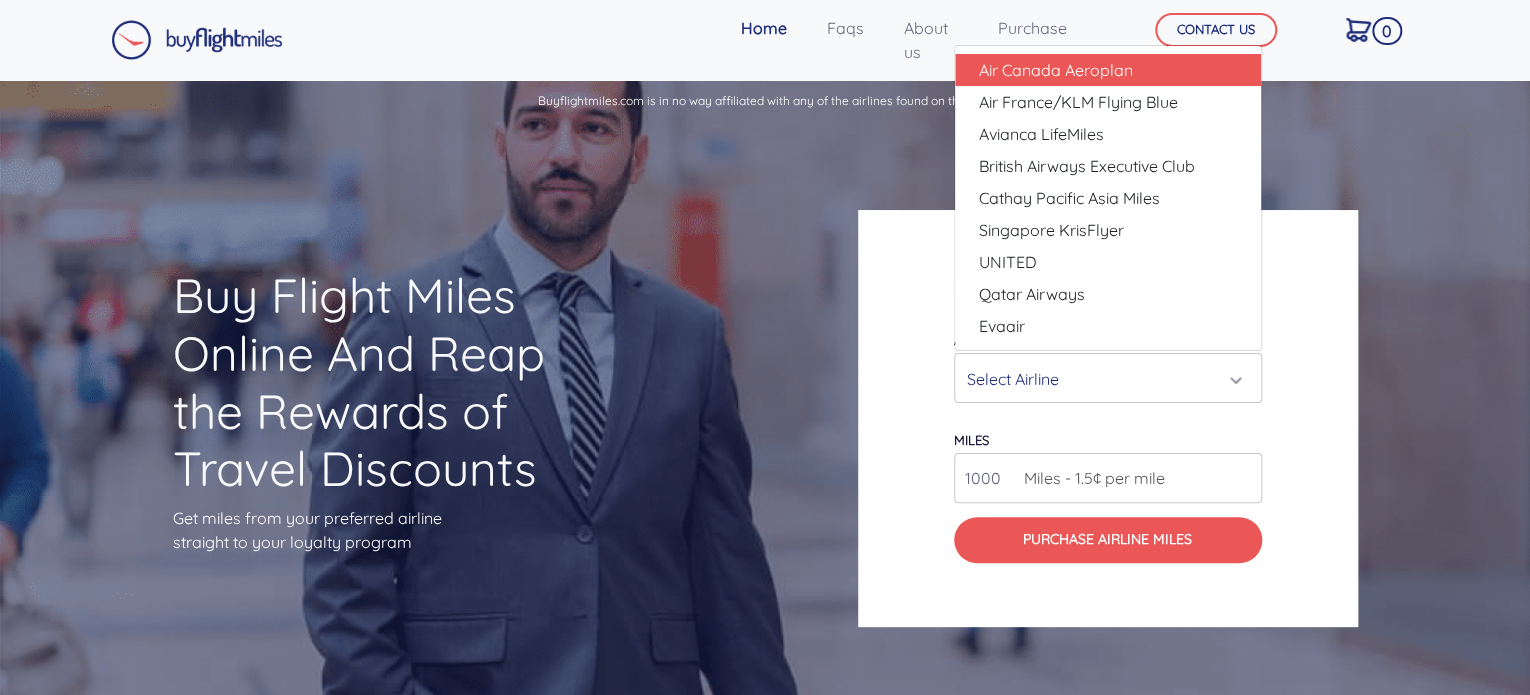 click on "Air Canada Aeroplan" at bounding box center (1056, 70) 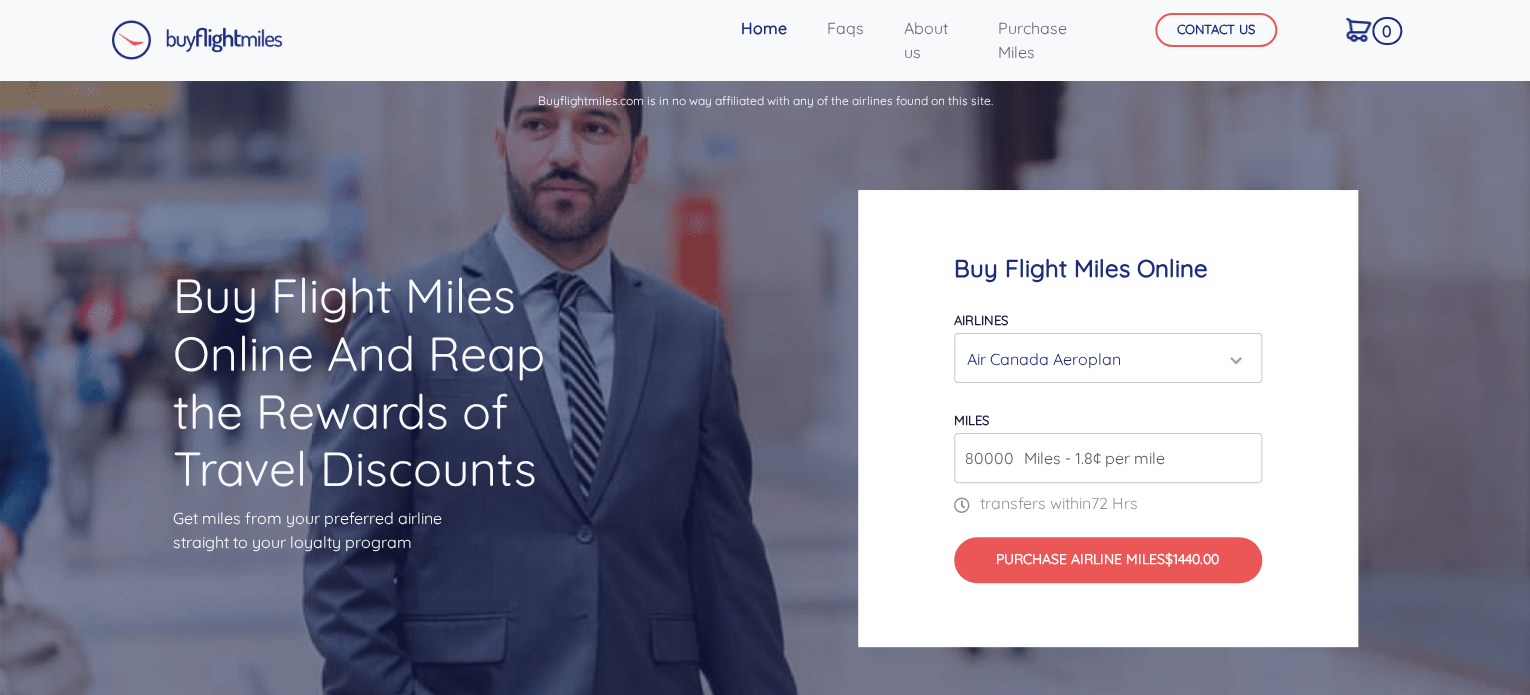 click on "Air Canada Aeroplan" at bounding box center (1102, 359) 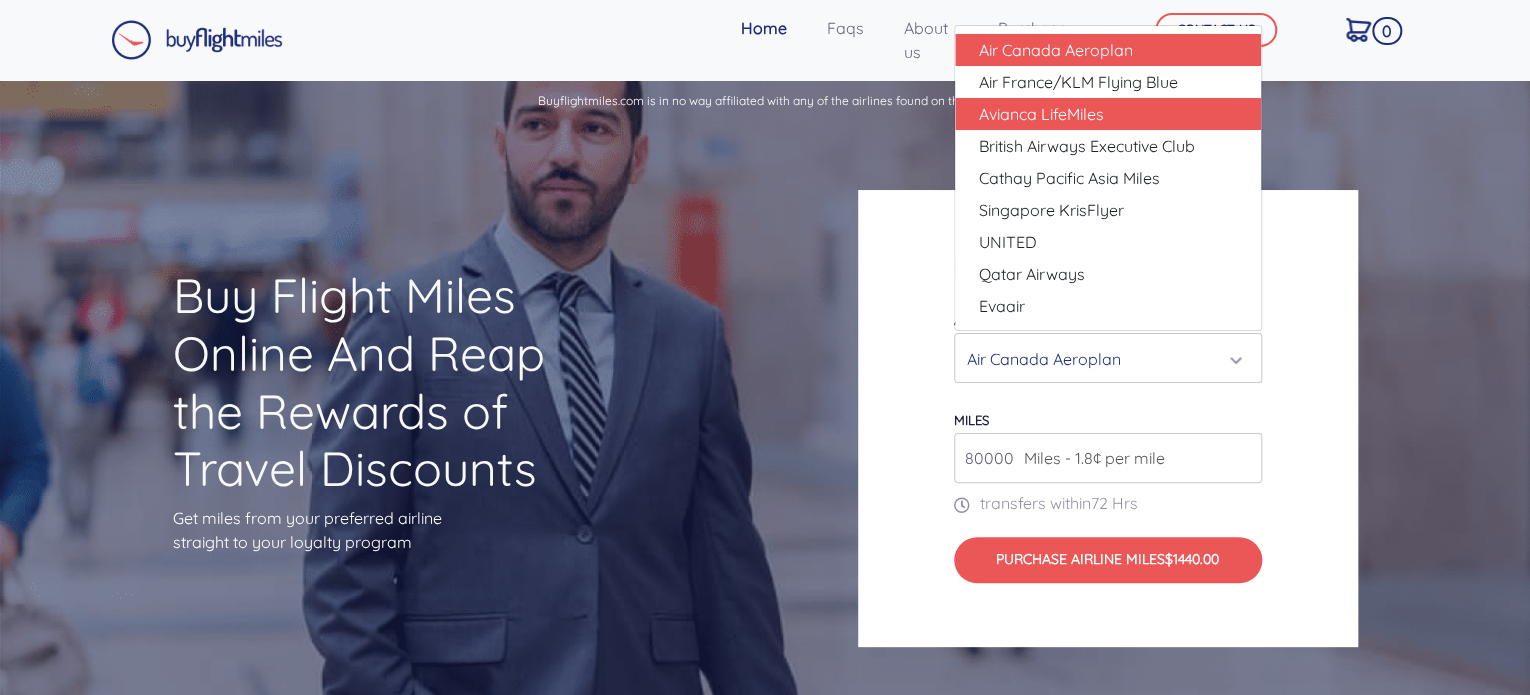 click on "Avianca LifeMiles" at bounding box center (1056, 50) 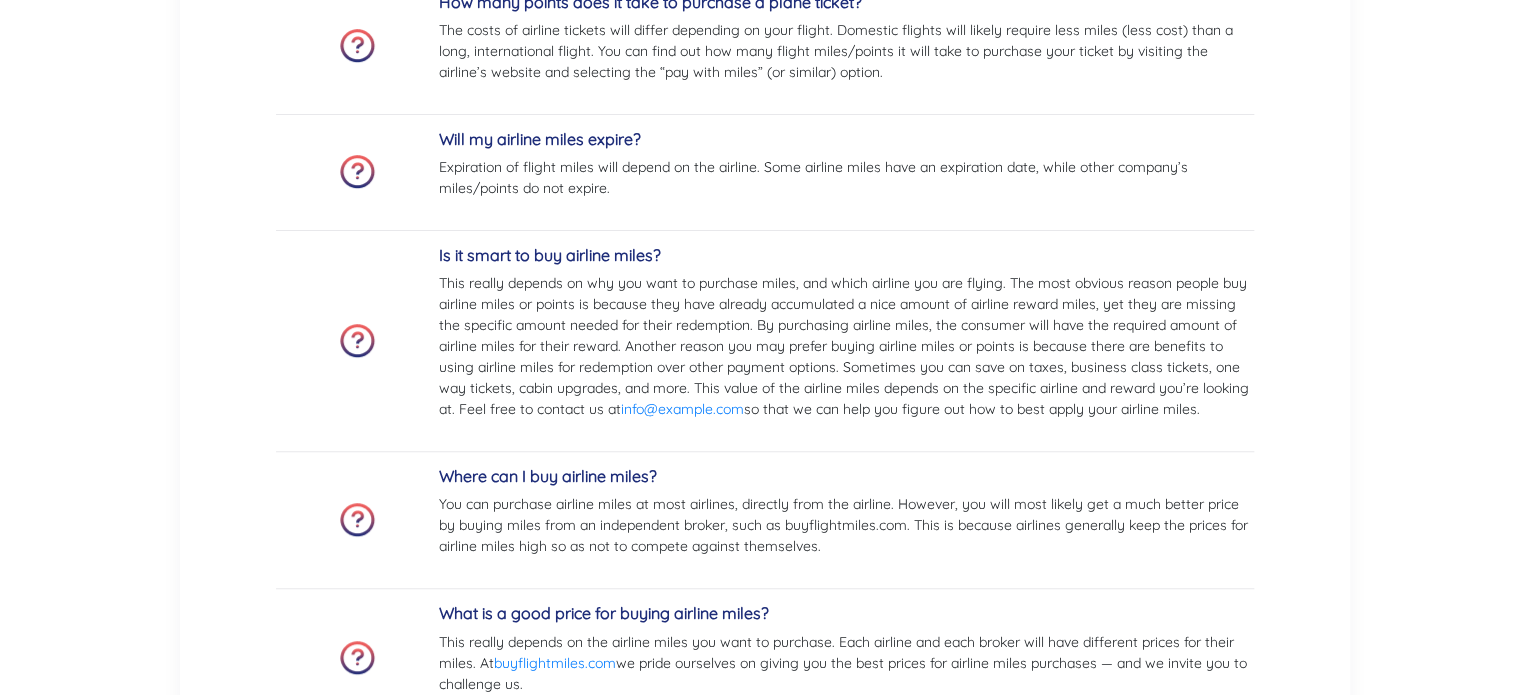 scroll, scrollTop: 4044, scrollLeft: 0, axis: vertical 